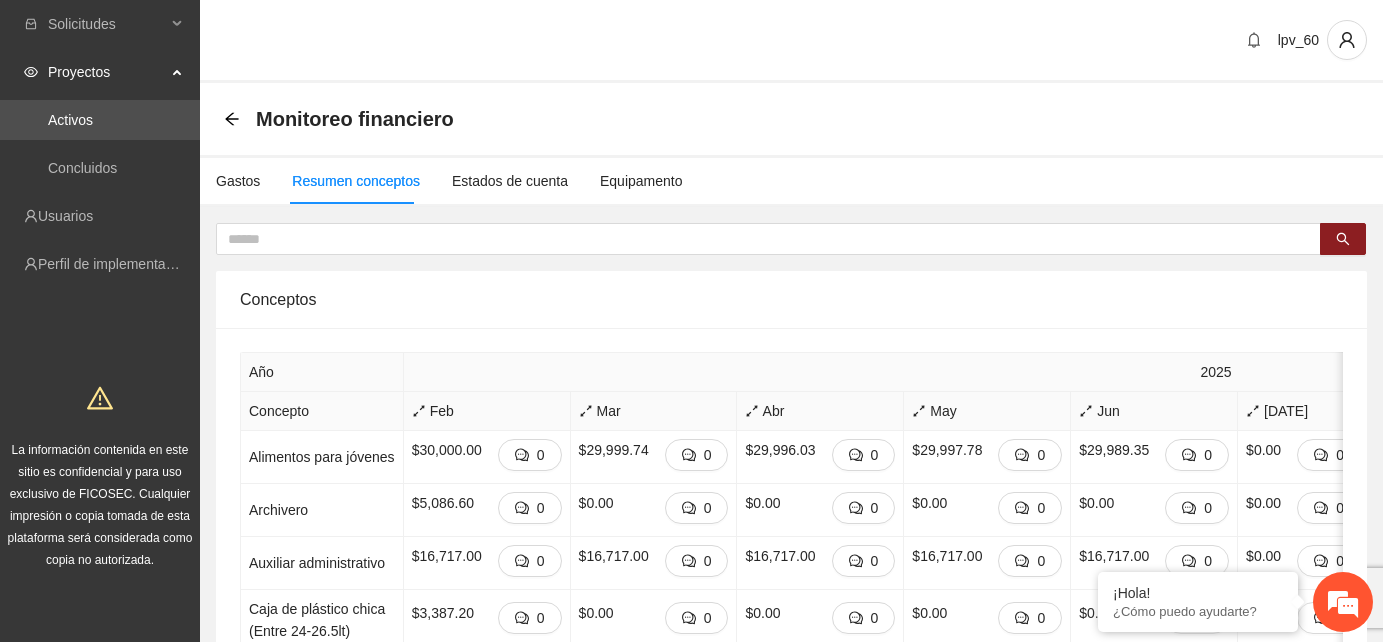 scroll, scrollTop: 0, scrollLeft: 0, axis: both 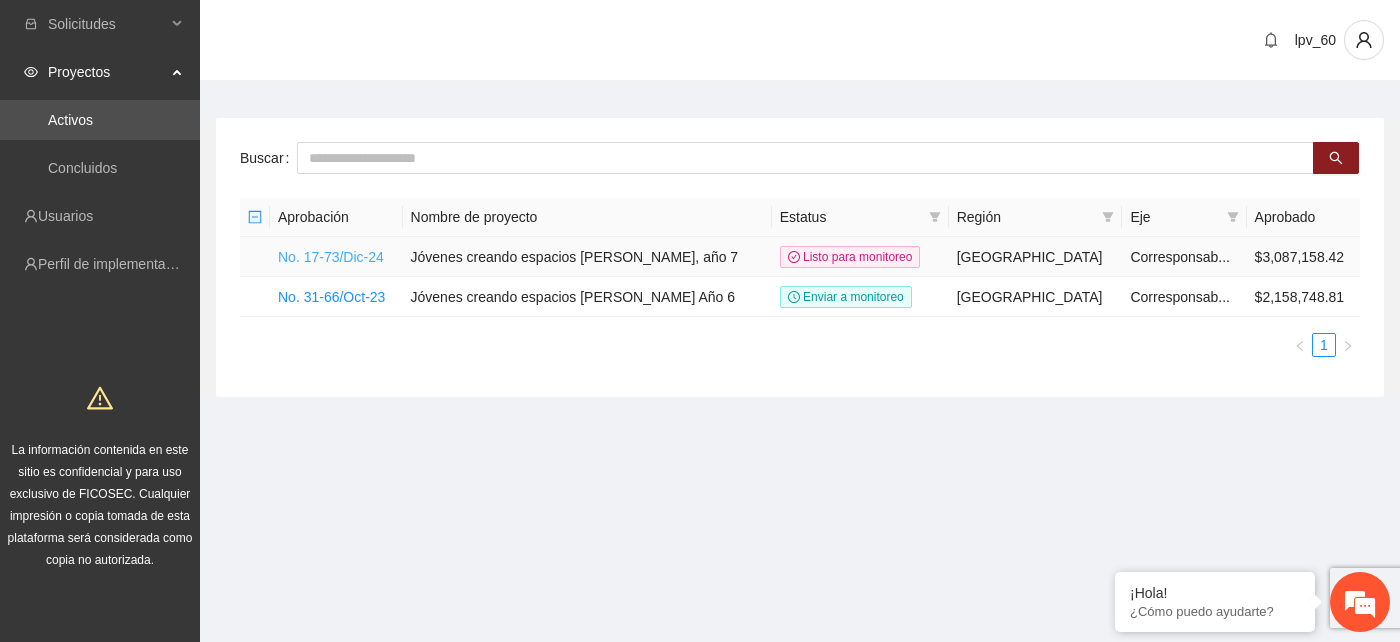 click on "No. 17-73/Dic-24" at bounding box center [331, 257] 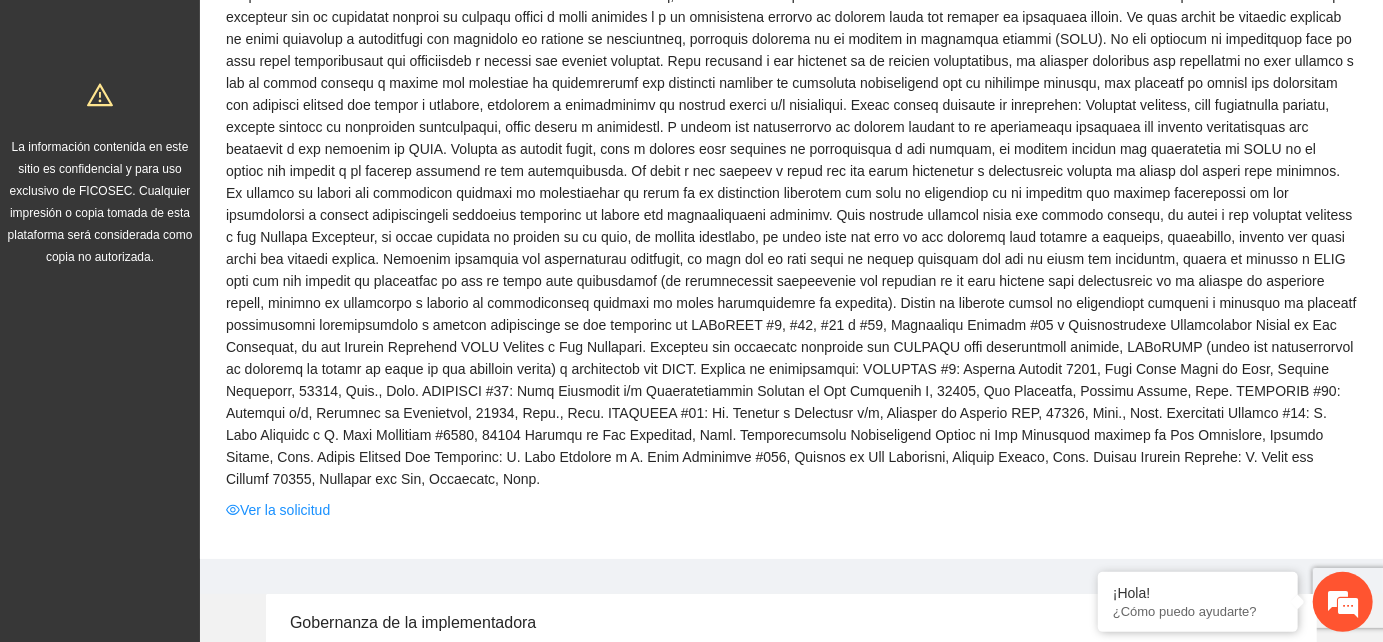 scroll, scrollTop: 333, scrollLeft: 0, axis: vertical 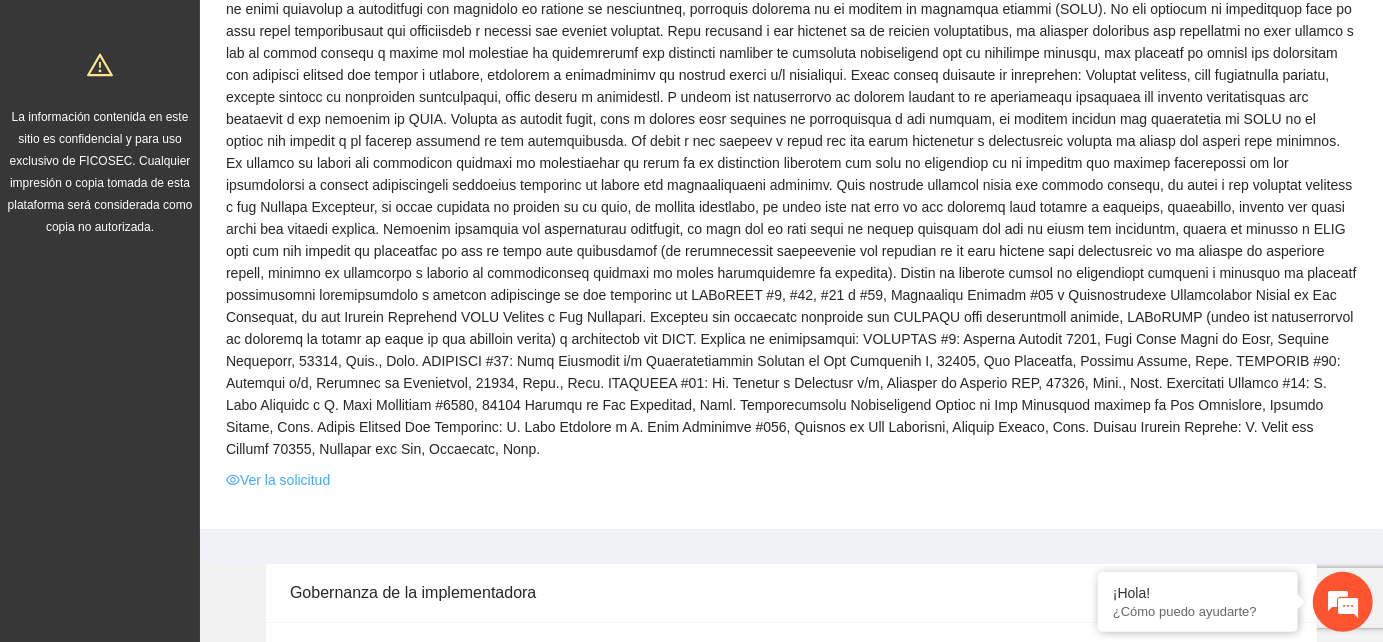click on "Ver la solicitud" at bounding box center (278, 480) 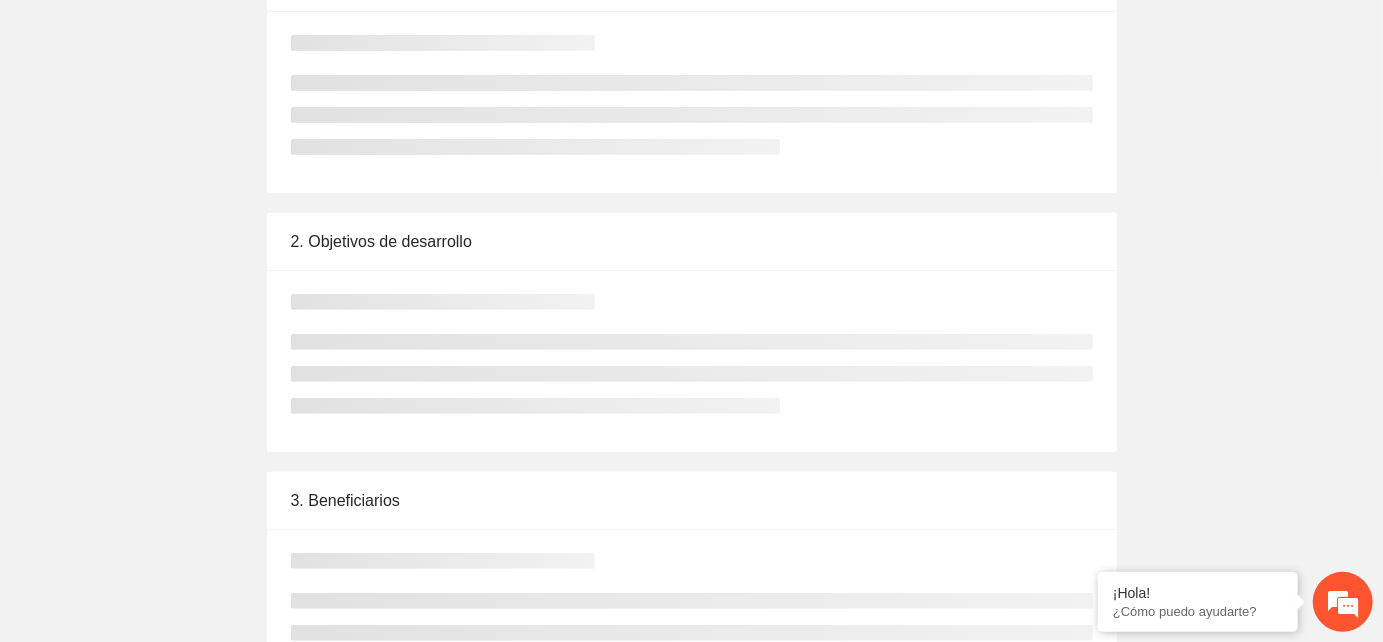 scroll, scrollTop: 0, scrollLeft: 0, axis: both 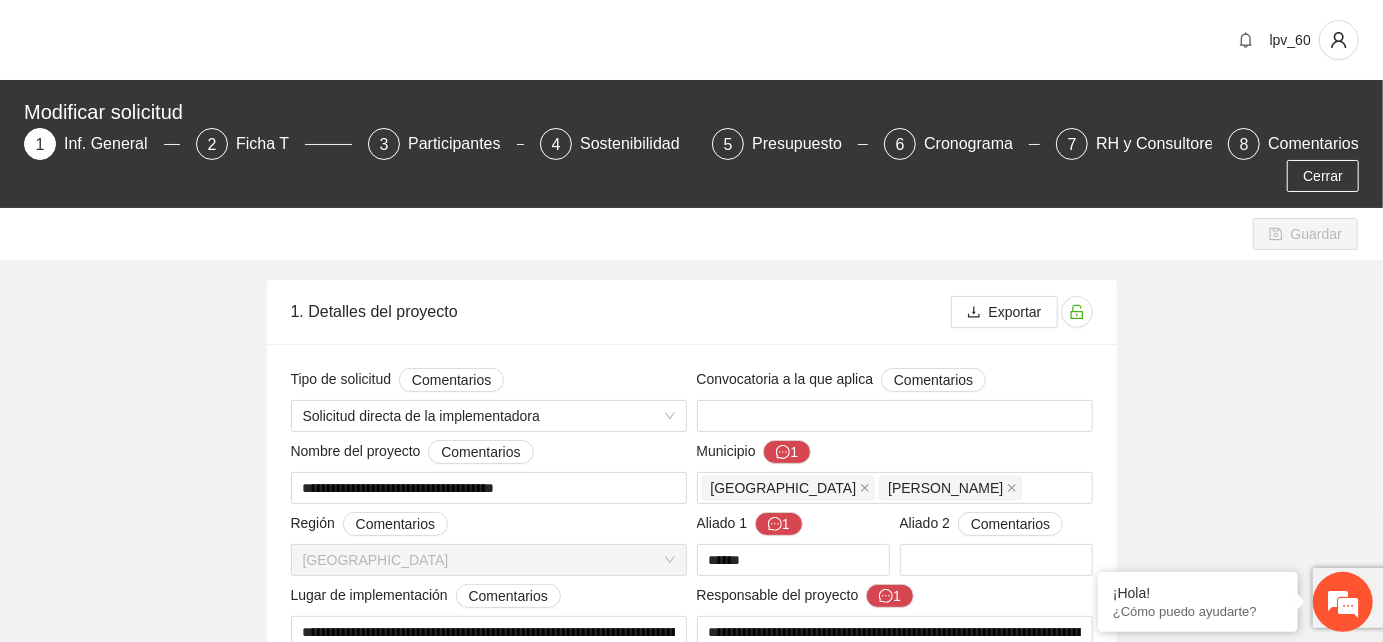 type on "**********" 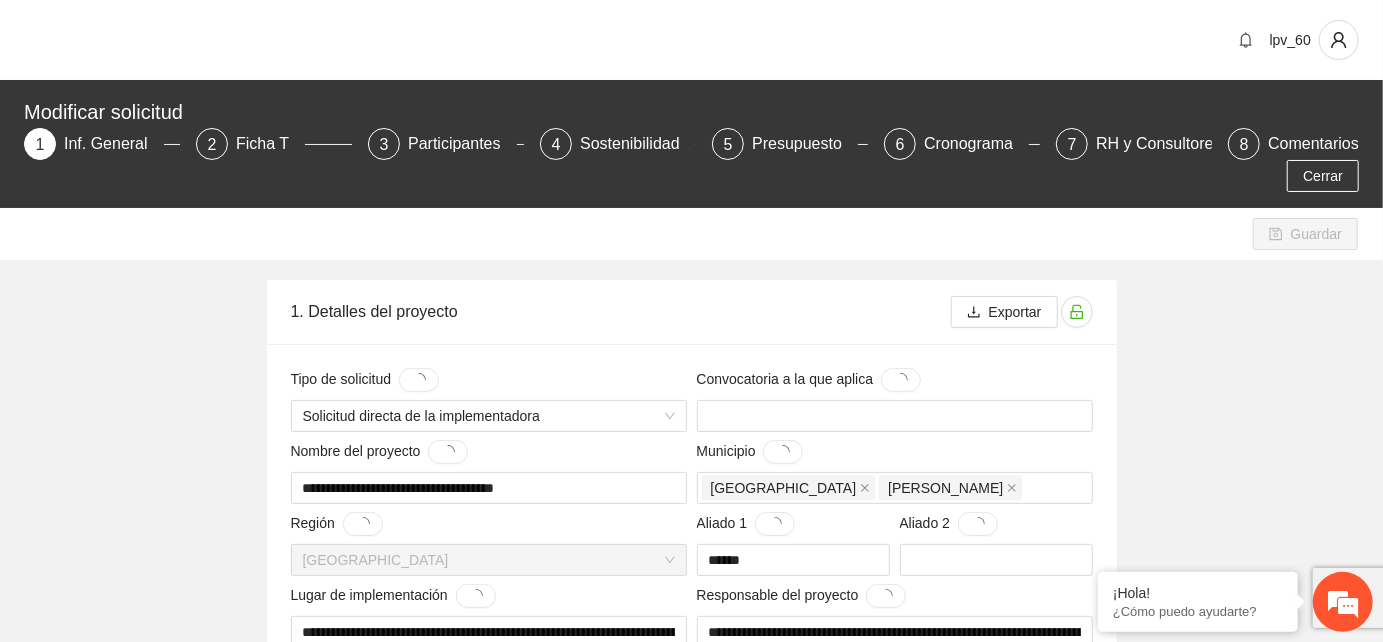 type 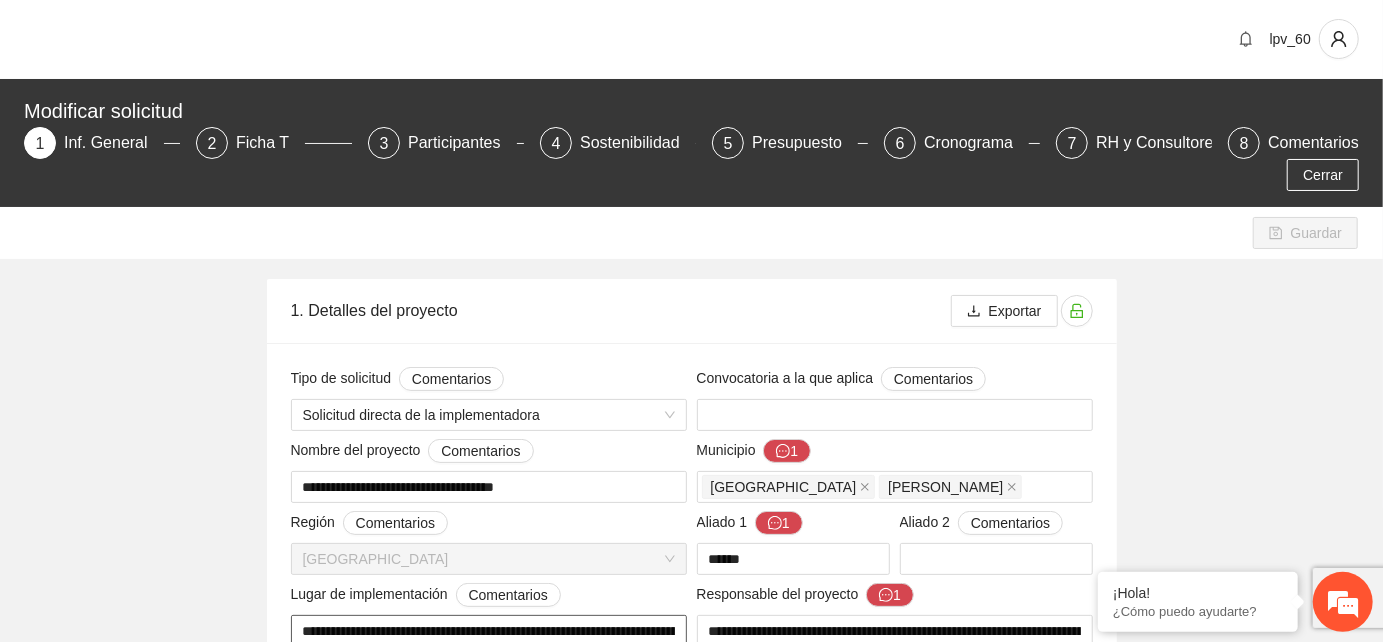 scroll, scrollTop: 0, scrollLeft: 0, axis: both 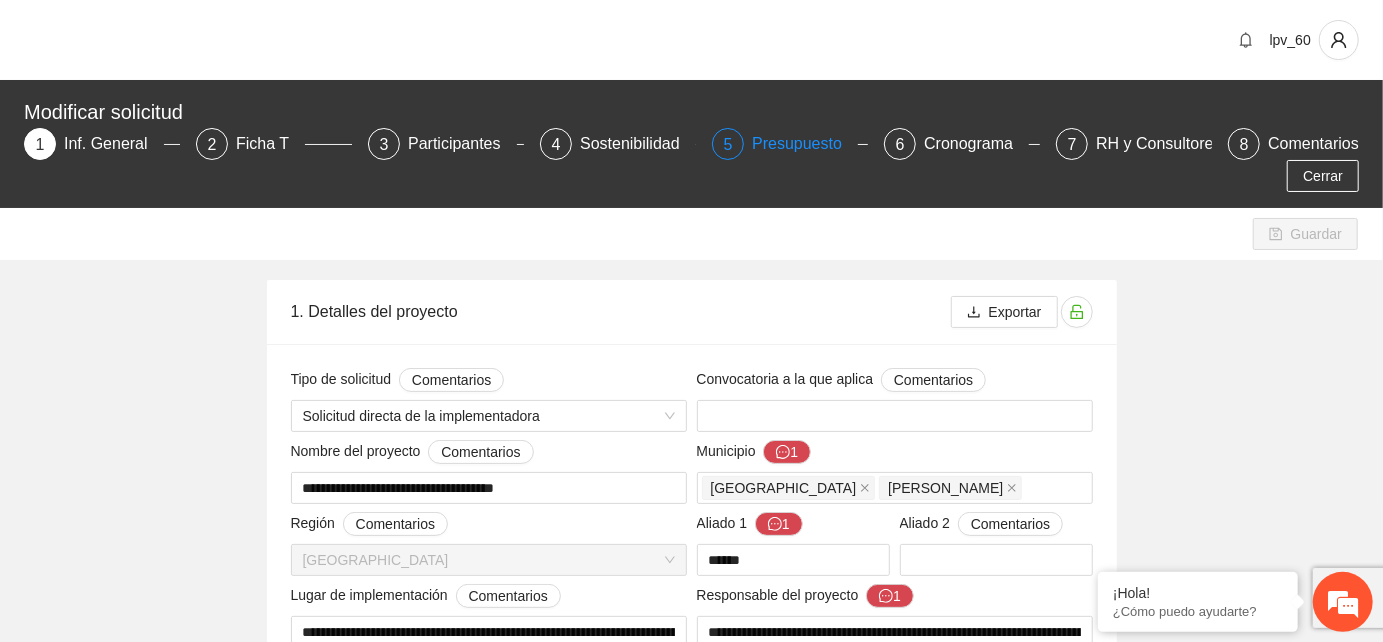click on "Presupuesto" at bounding box center [805, 144] 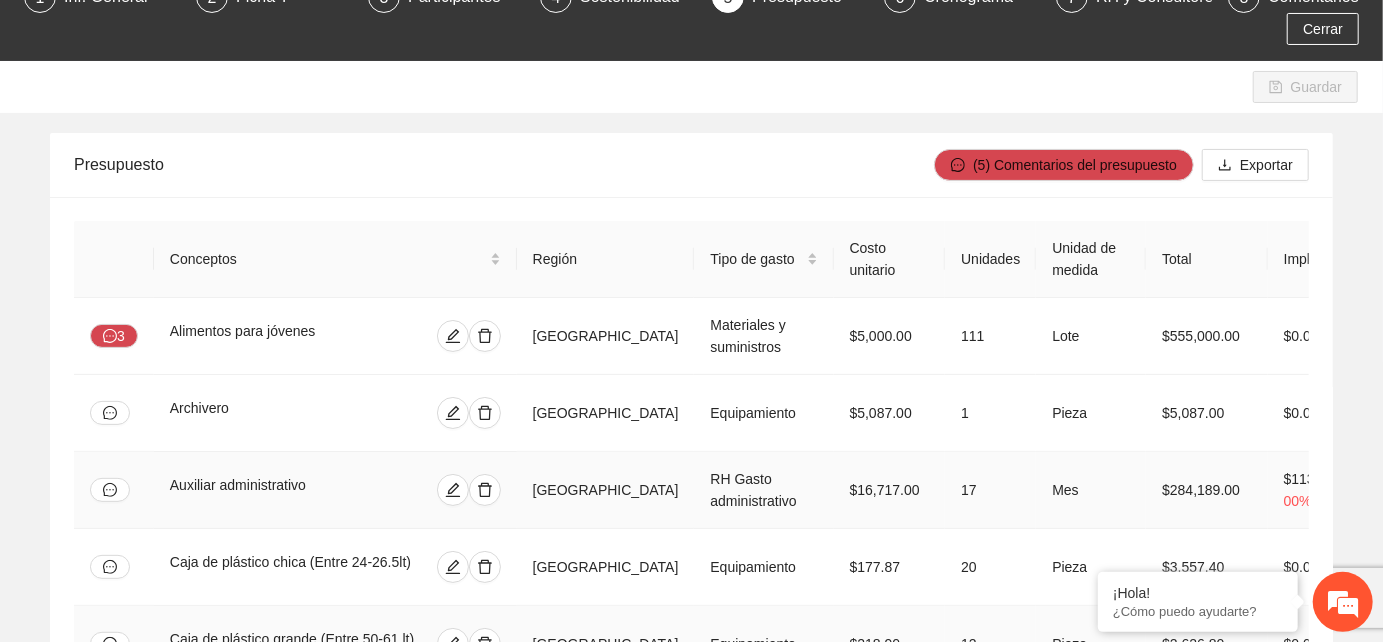 scroll, scrollTop: 111, scrollLeft: 0, axis: vertical 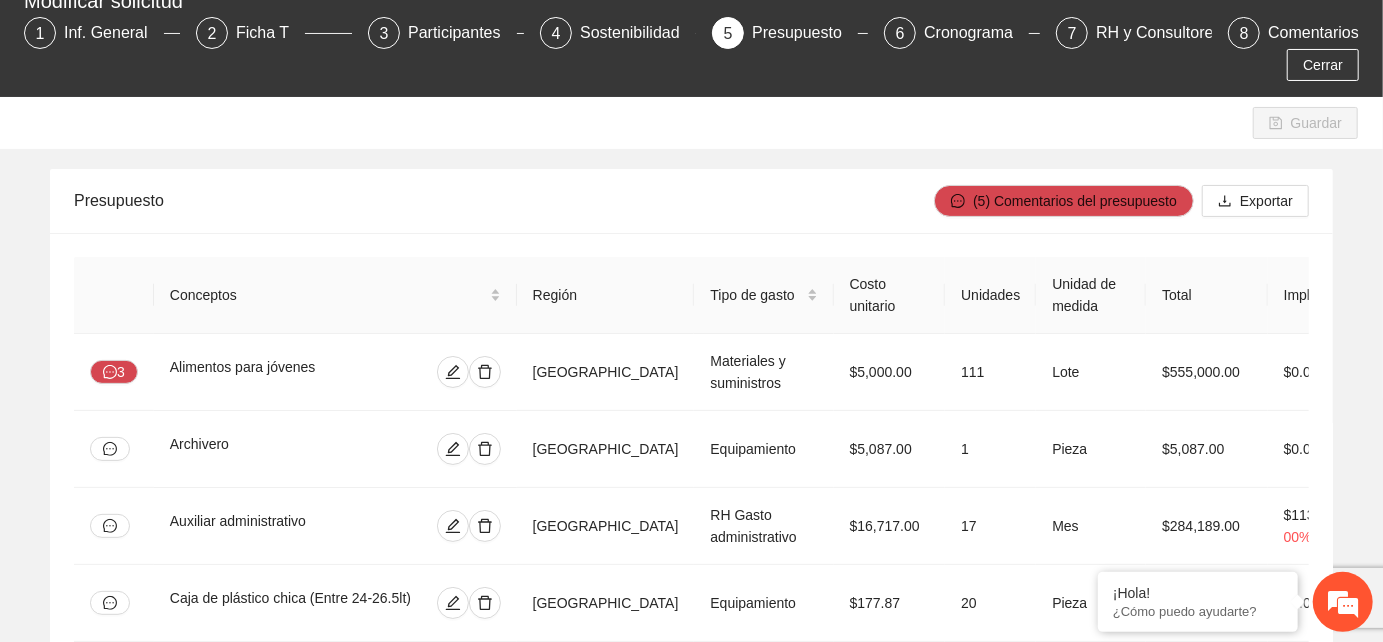 click on "Presupuesto" at bounding box center (805, 33) 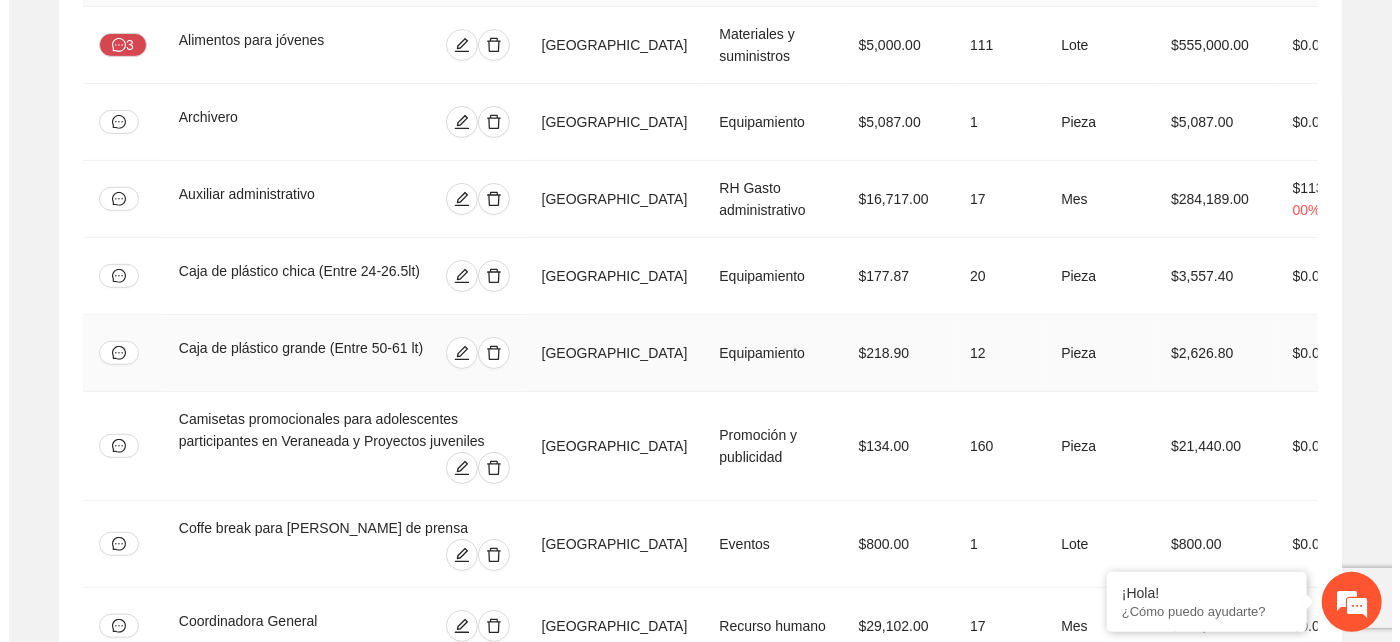 scroll, scrollTop: 444, scrollLeft: 0, axis: vertical 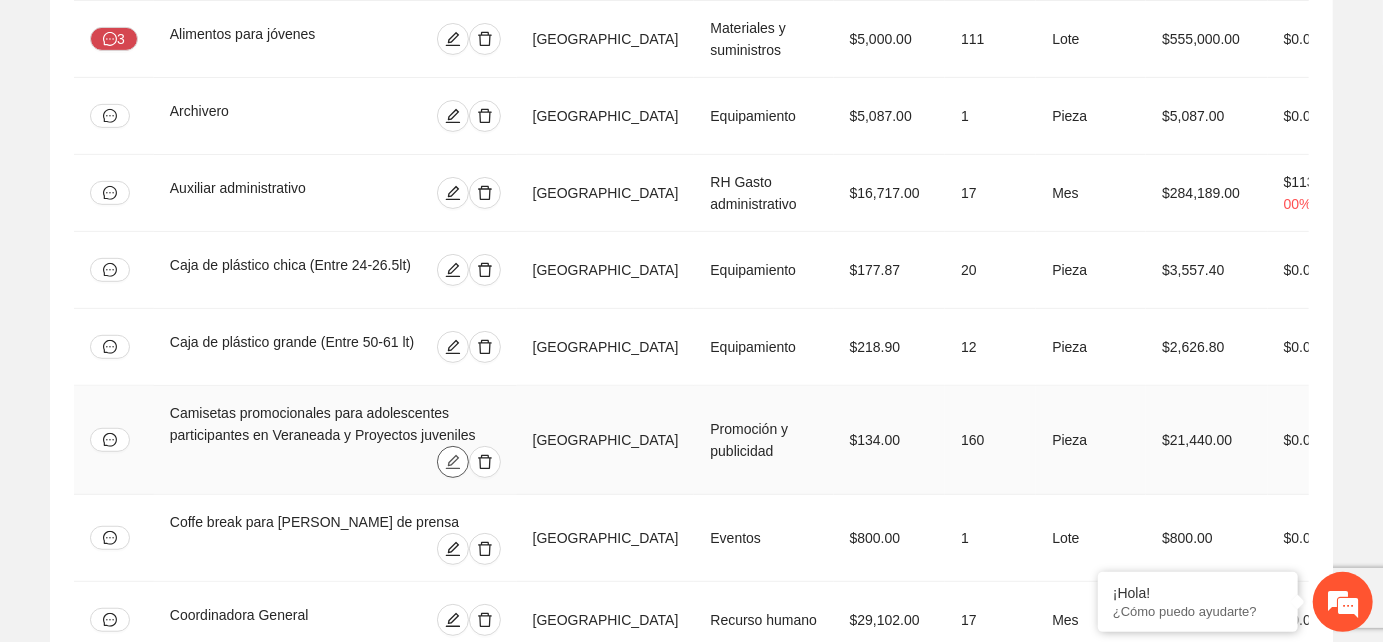 click 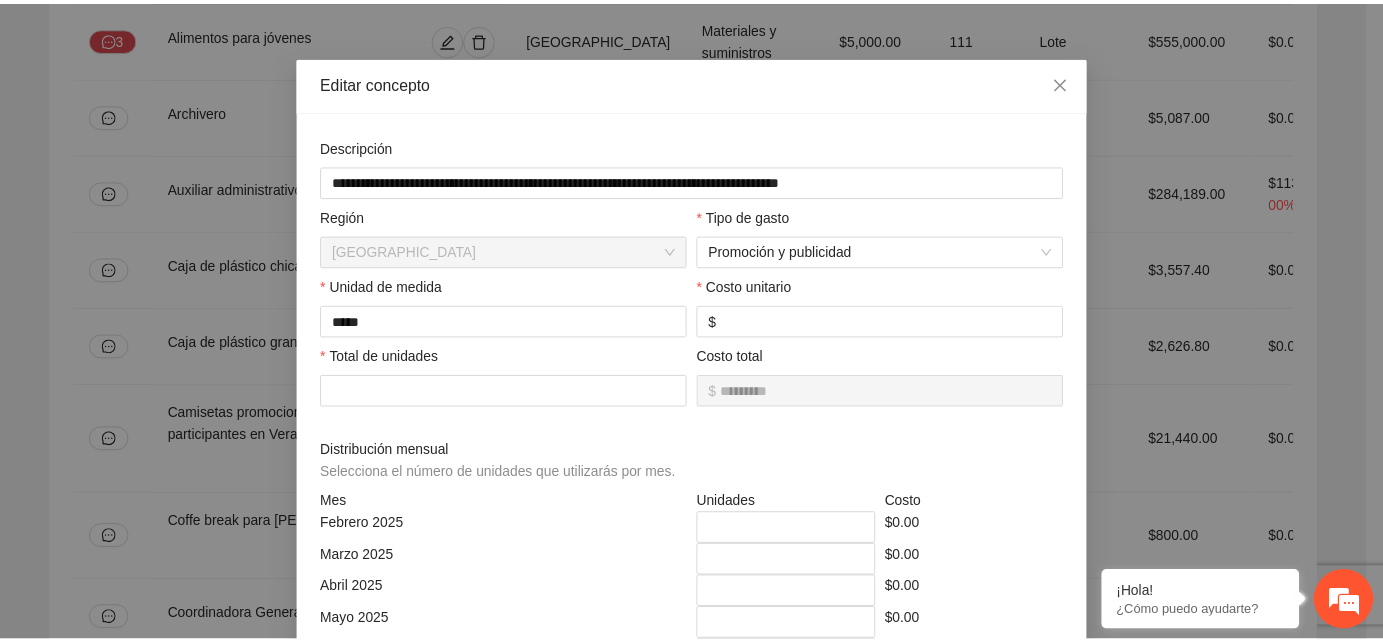 scroll, scrollTop: 0, scrollLeft: 0, axis: both 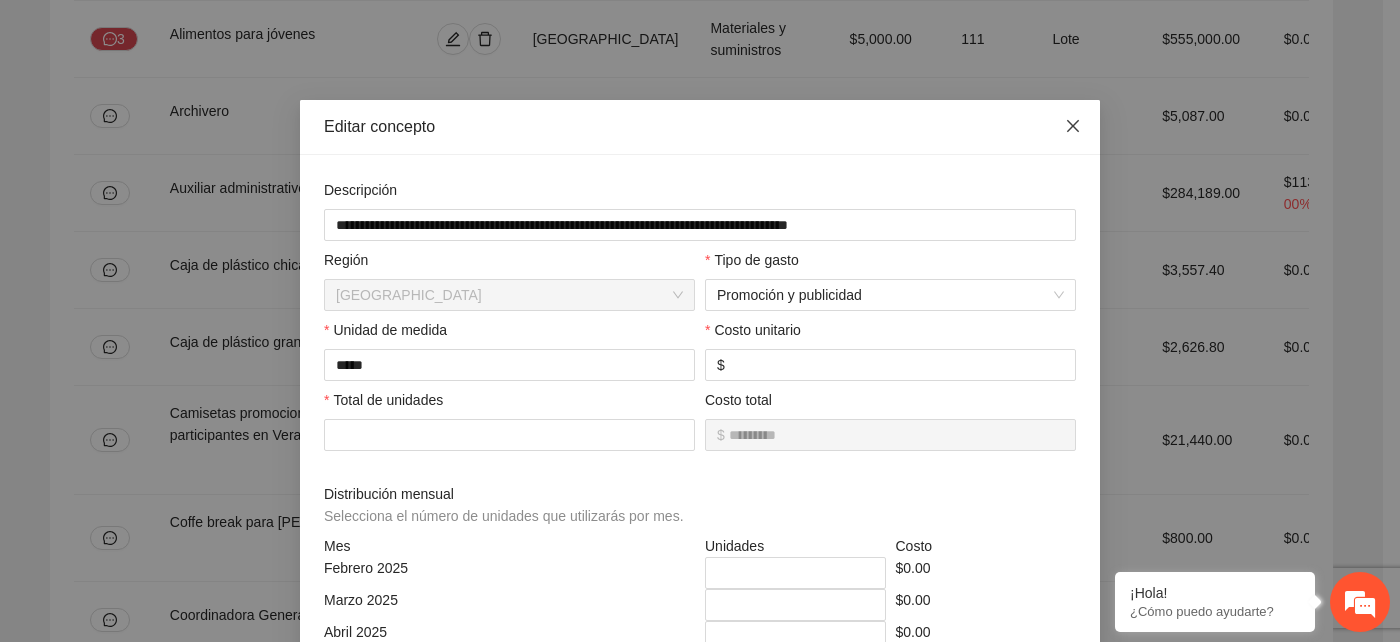 click 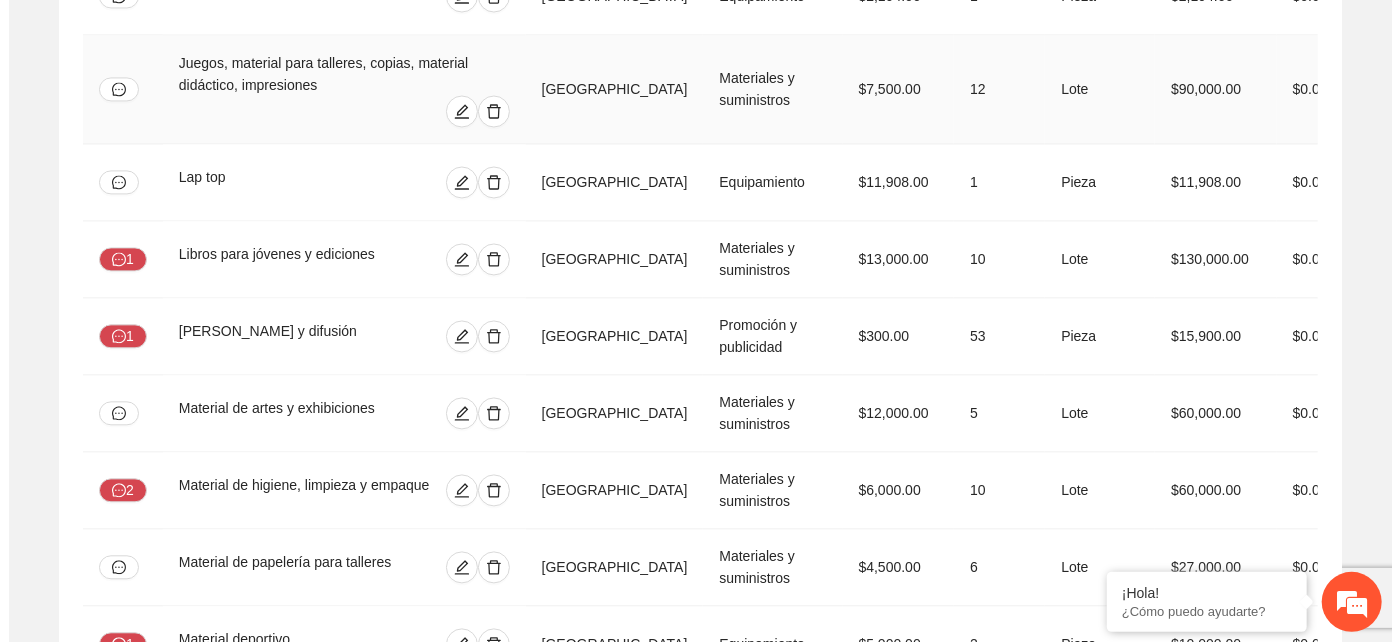 scroll, scrollTop: 2333, scrollLeft: 0, axis: vertical 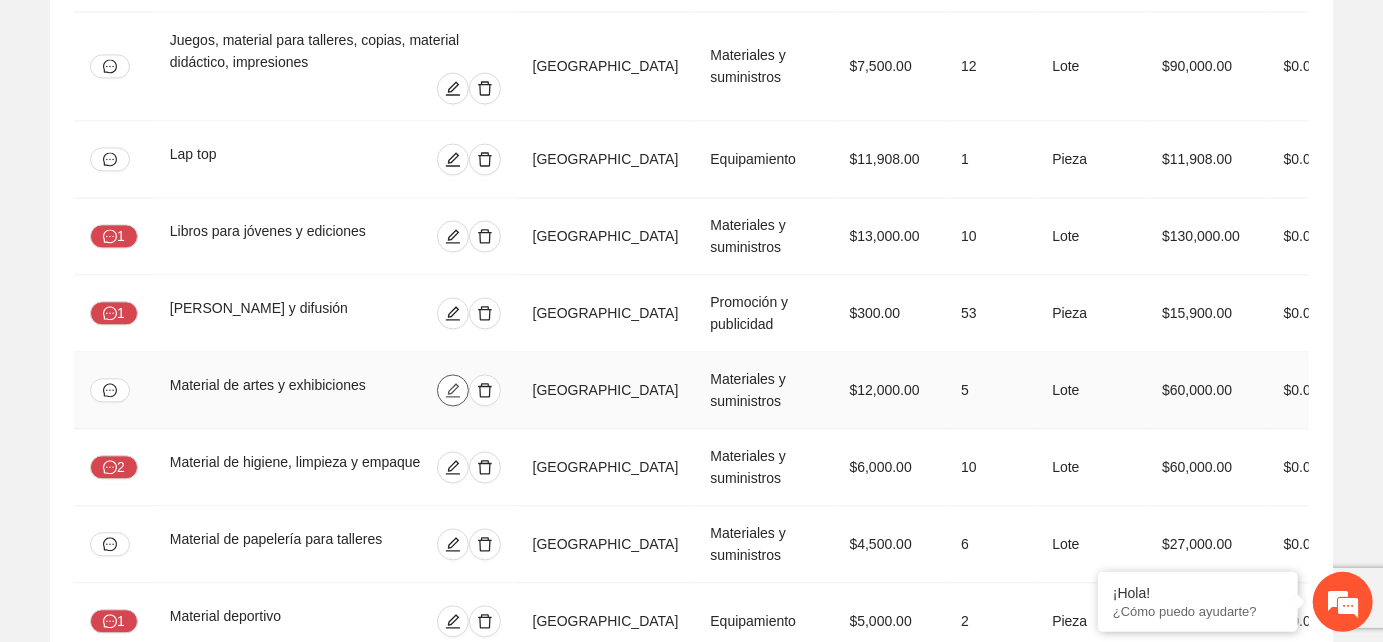 click 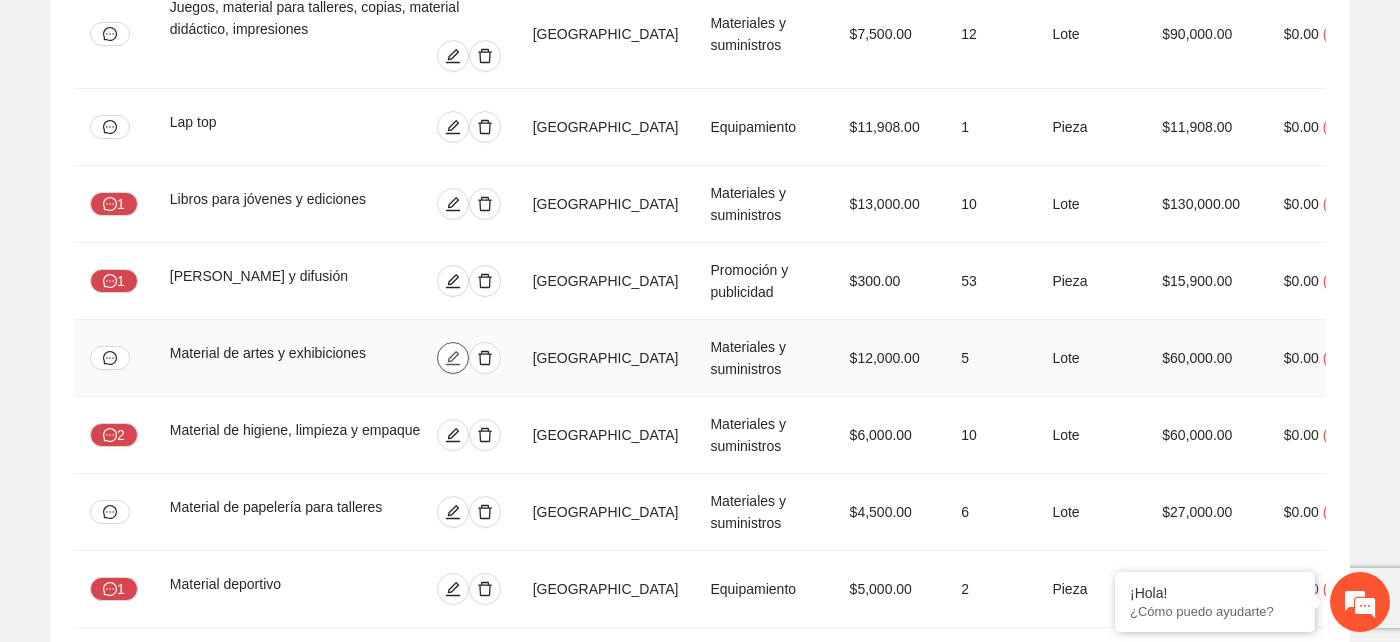 type on "*********" 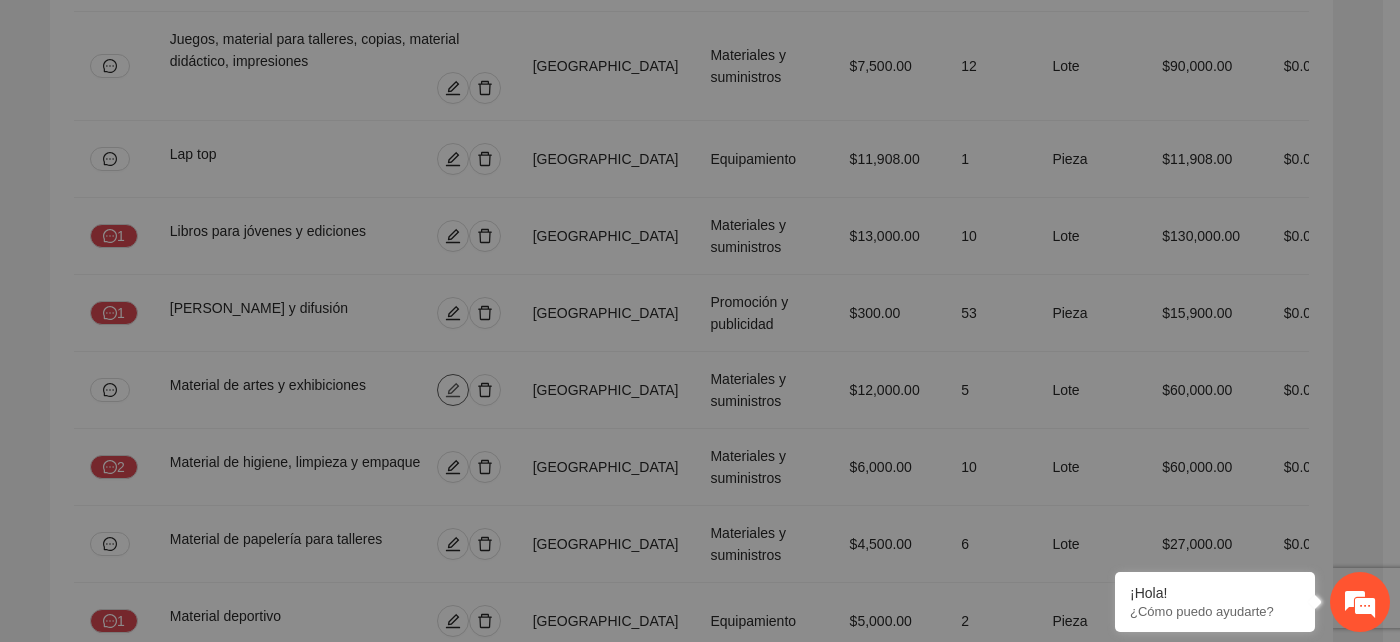 type on "*" 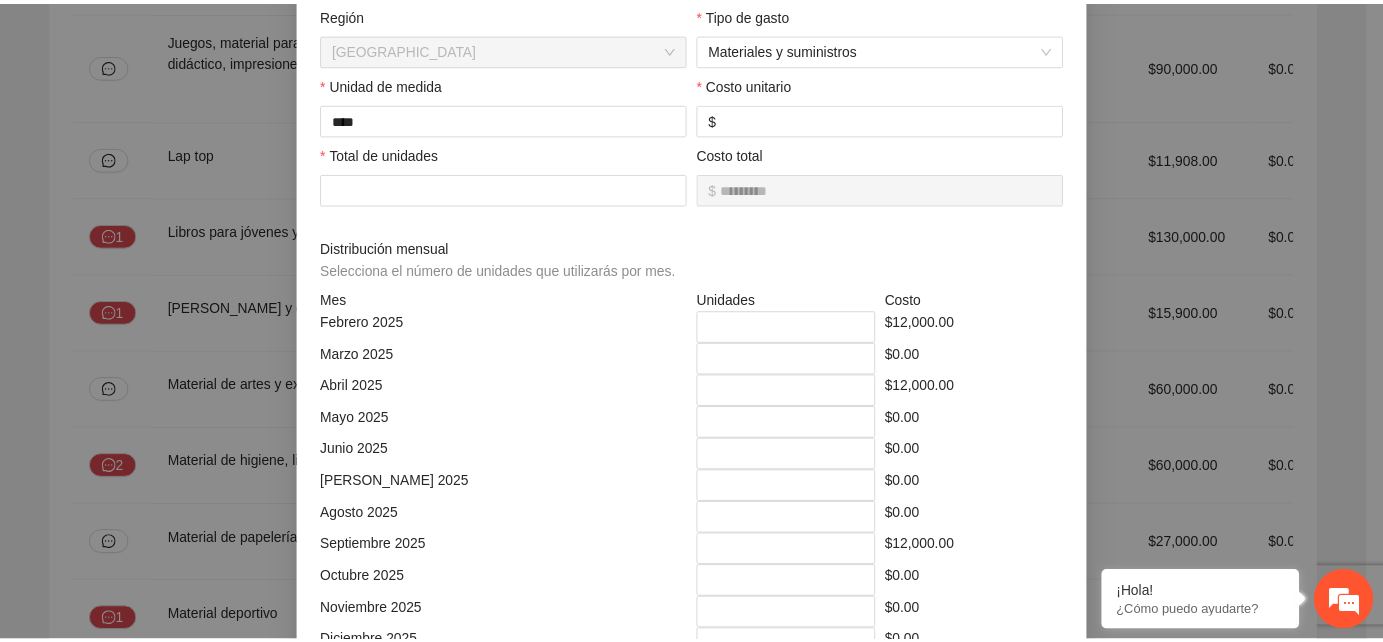 scroll, scrollTop: 0, scrollLeft: 0, axis: both 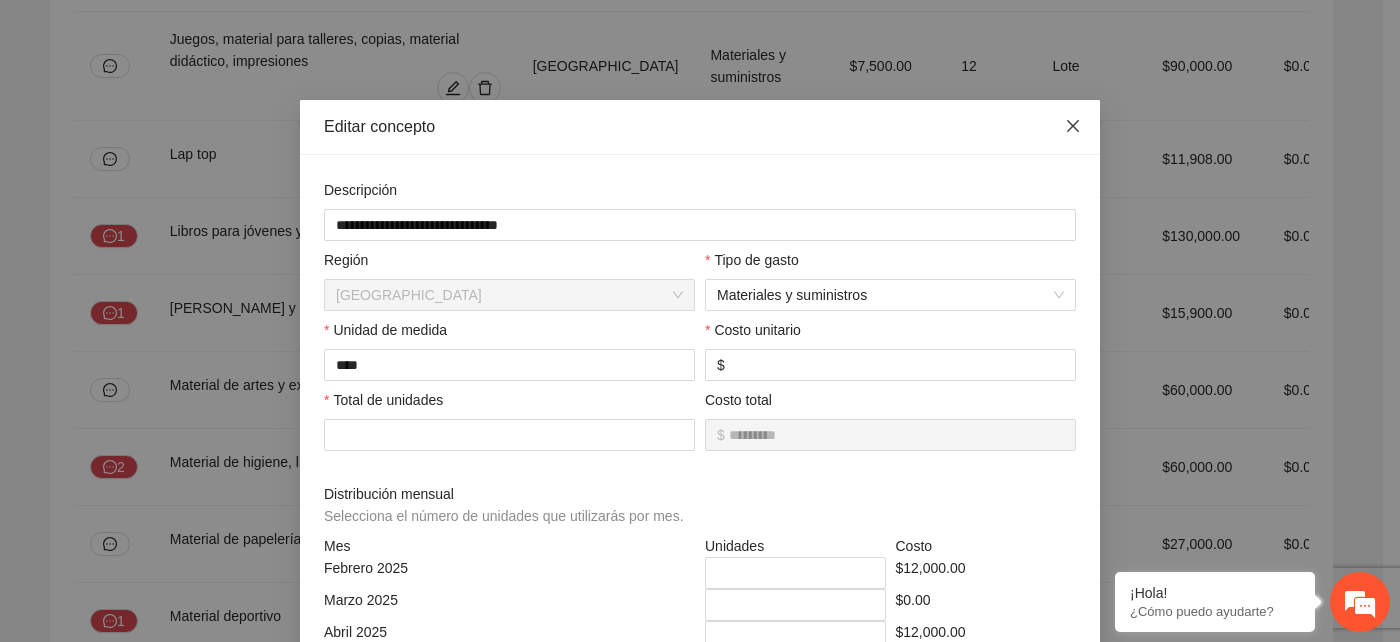 click 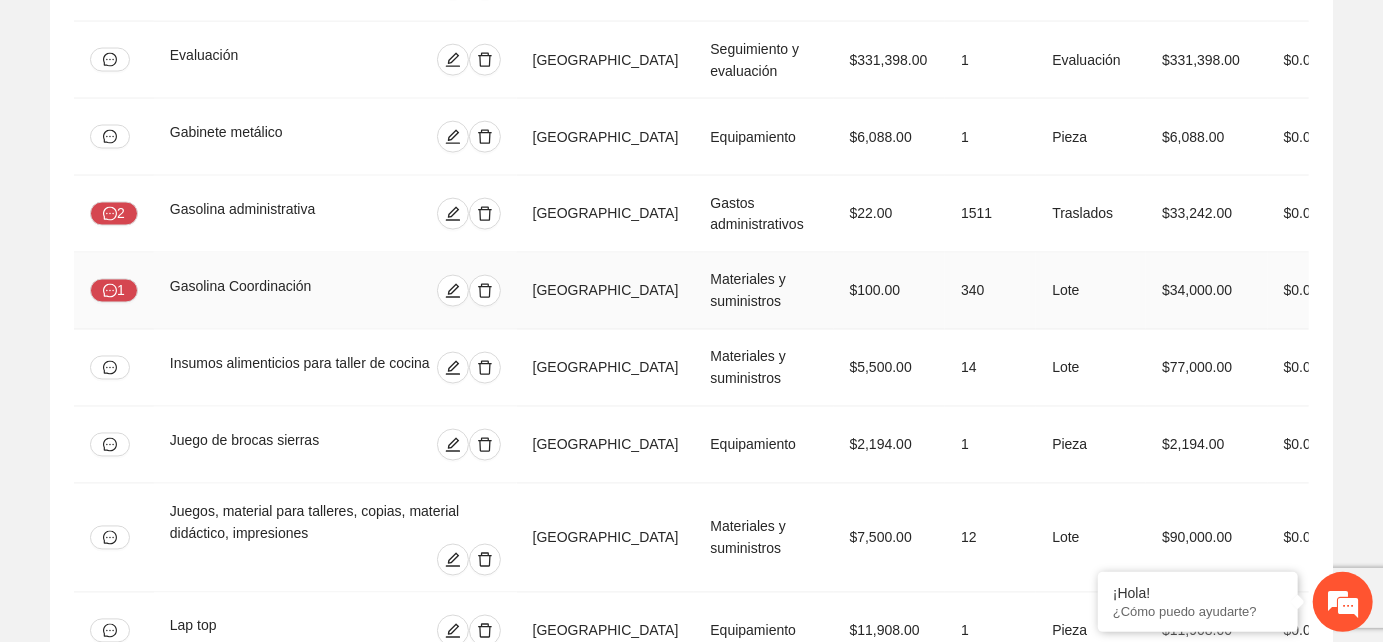 scroll, scrollTop: 1666, scrollLeft: 0, axis: vertical 